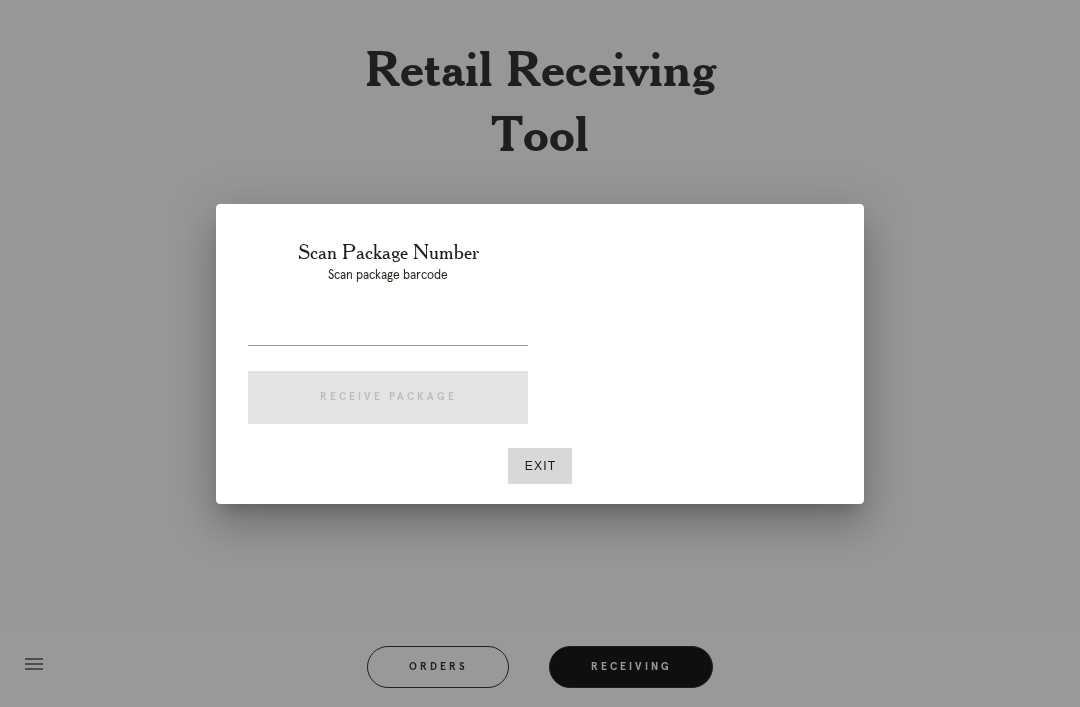 scroll, scrollTop: 64, scrollLeft: 0, axis: vertical 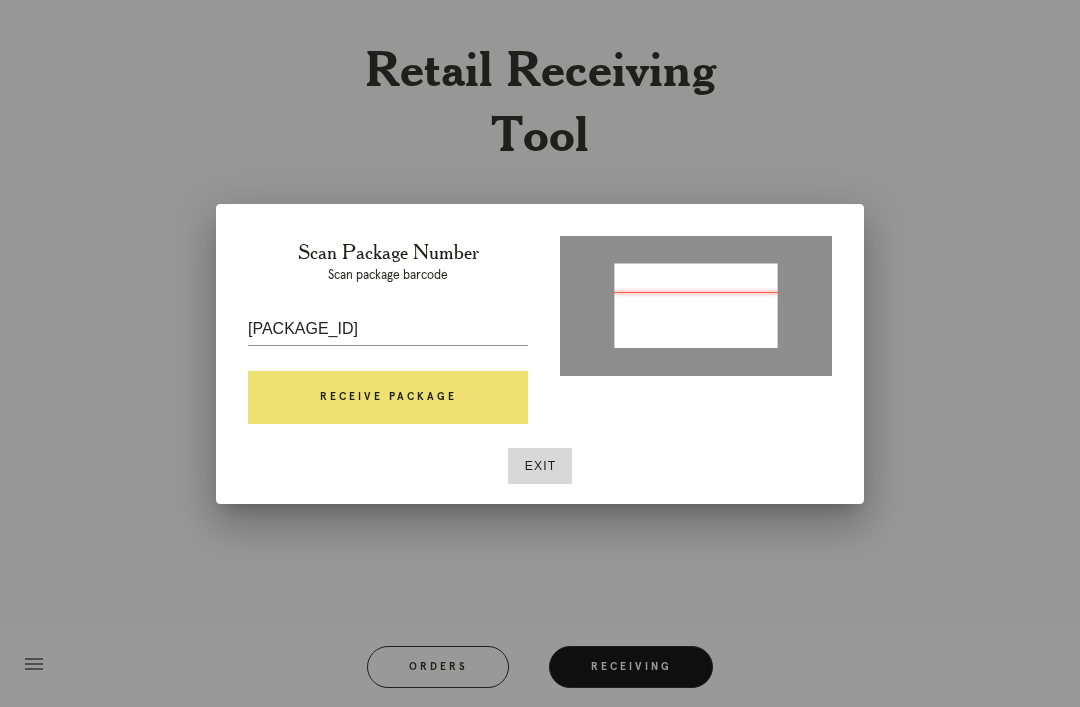 click on "Receive Package" at bounding box center (388, 398) 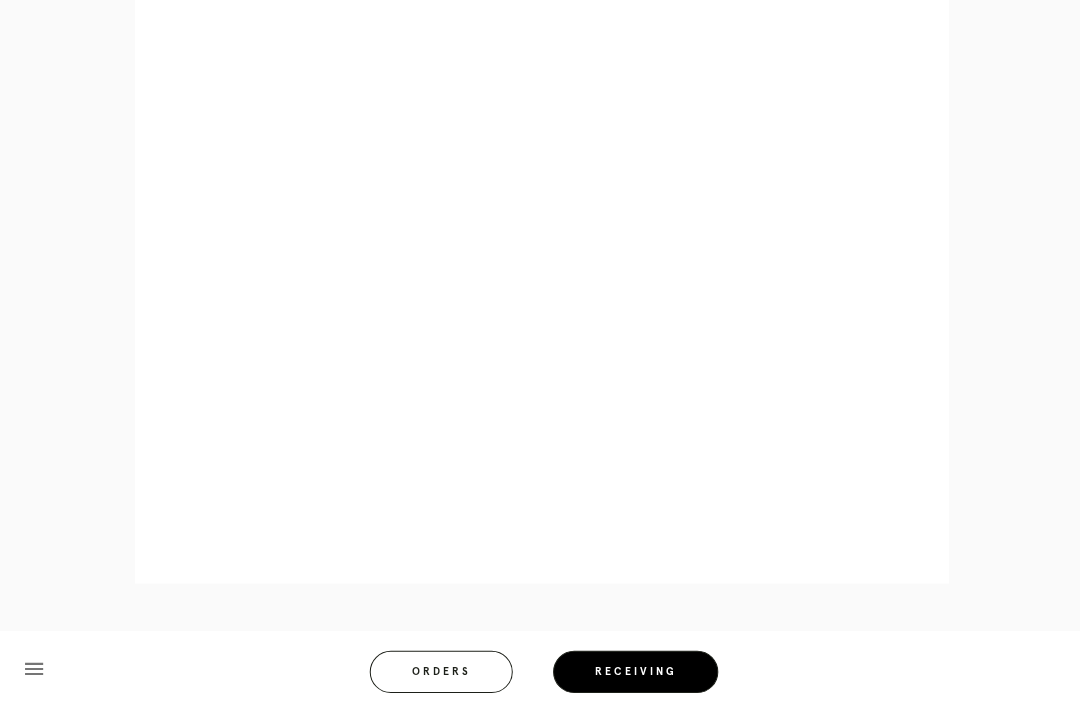 scroll, scrollTop: 1022, scrollLeft: 0, axis: vertical 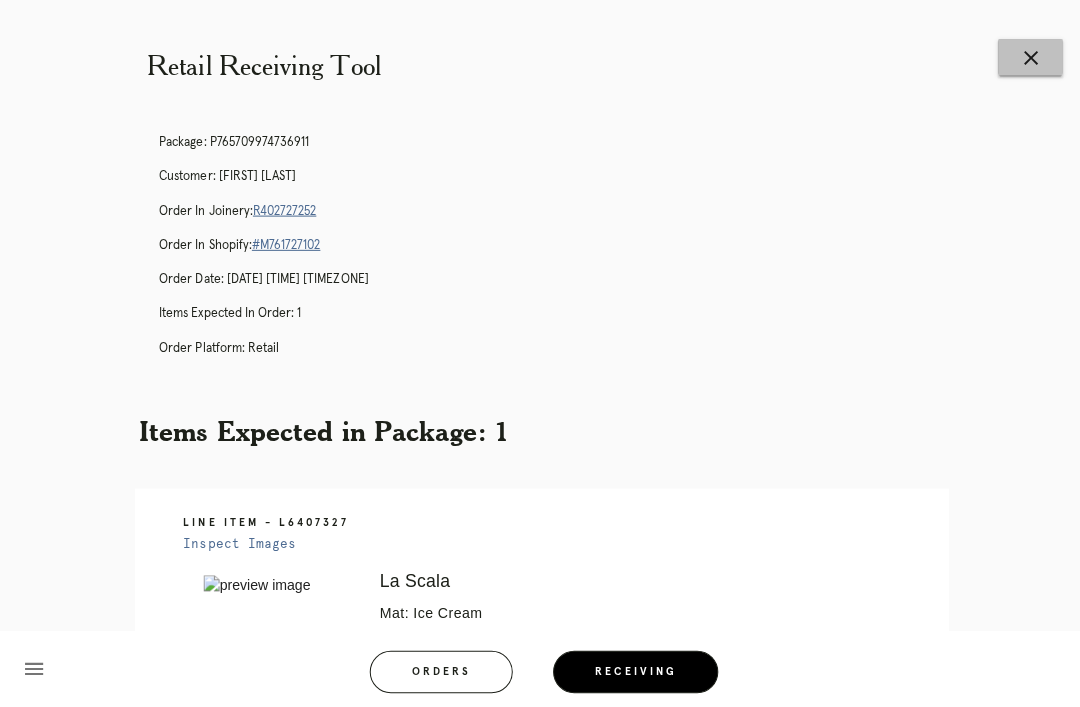 click on "close" at bounding box center (1023, 57) 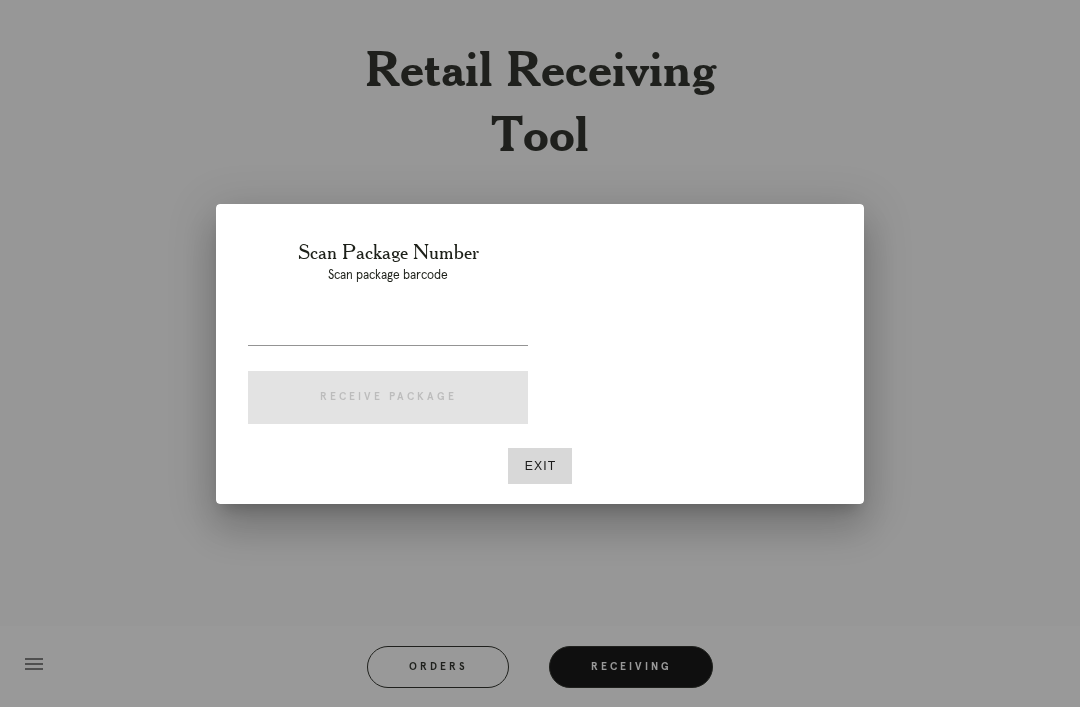 scroll, scrollTop: 0, scrollLeft: 0, axis: both 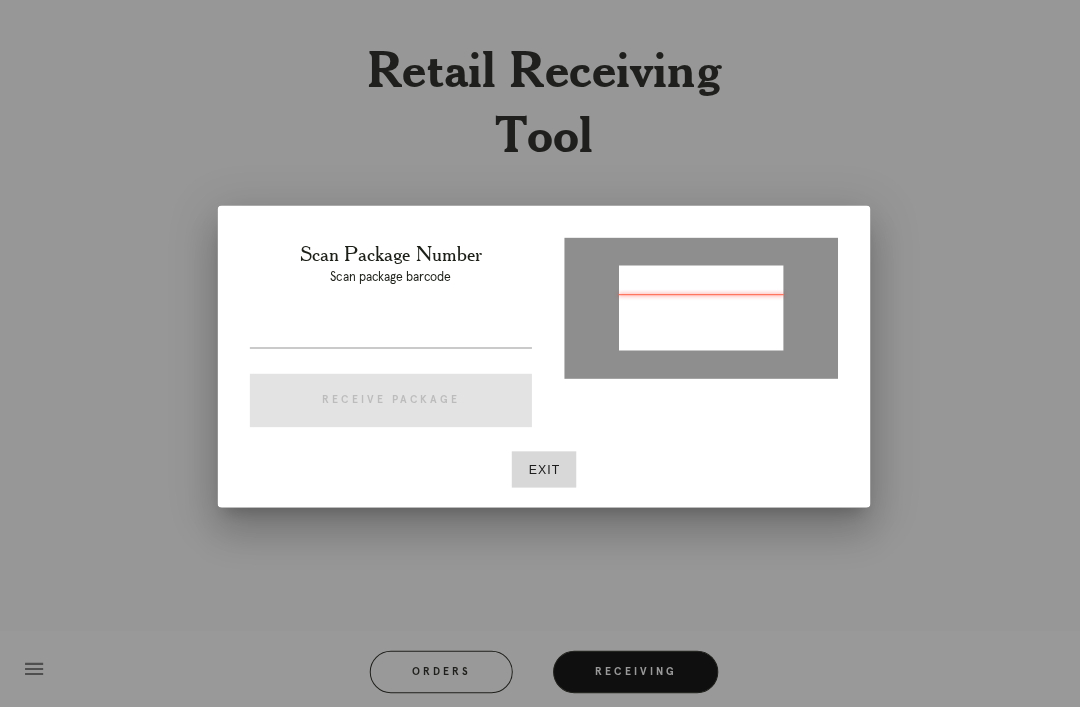 type on "P939104279210169" 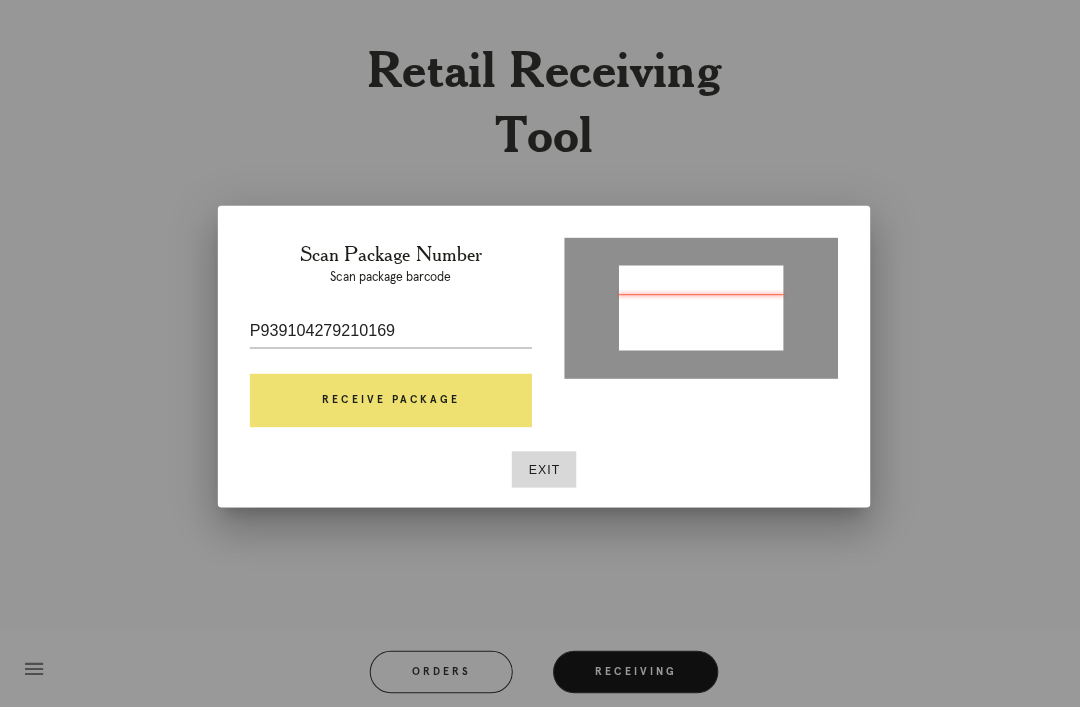 click on "Receive Package" at bounding box center (388, 398) 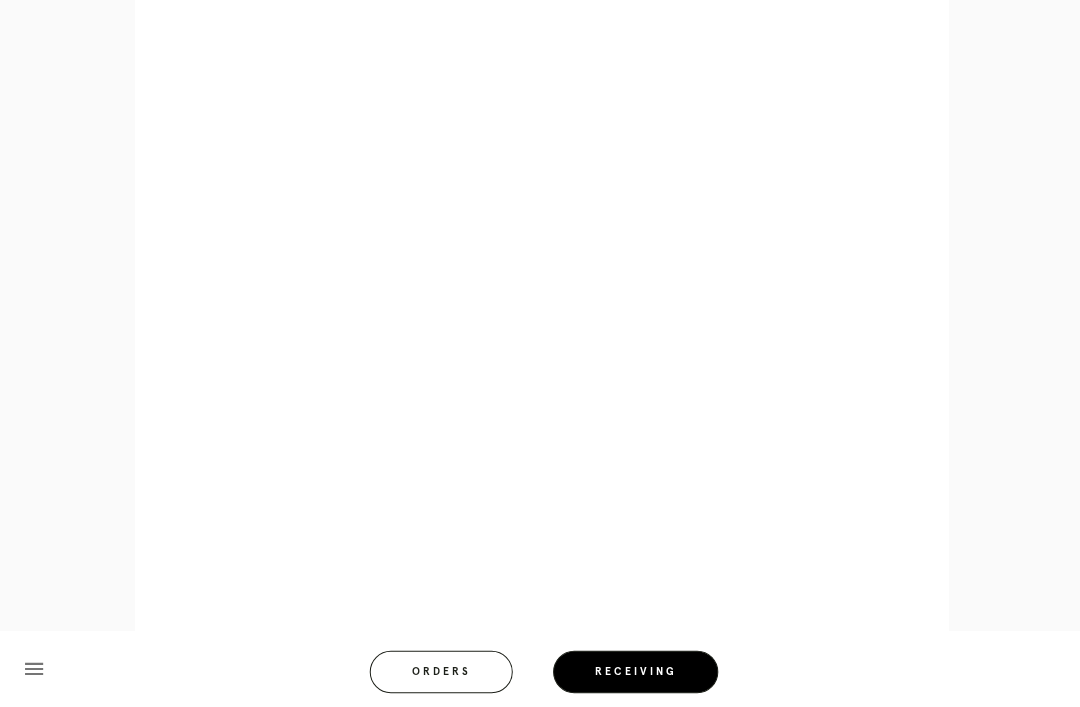 scroll, scrollTop: 950, scrollLeft: 0, axis: vertical 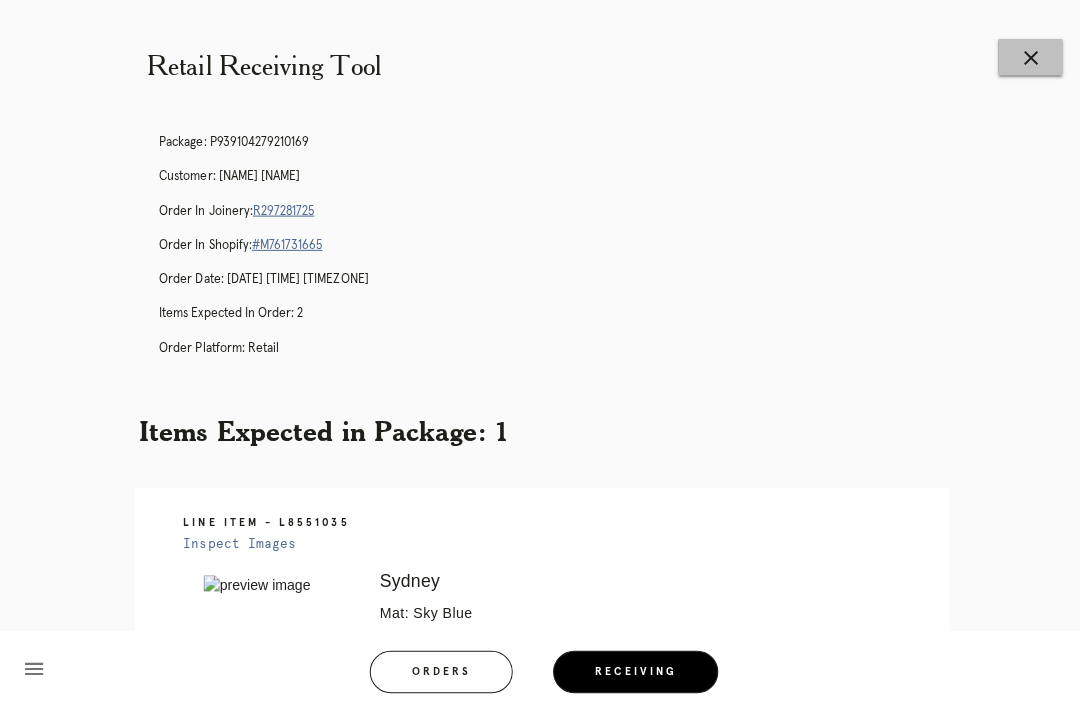 click on "close" at bounding box center (1023, 57) 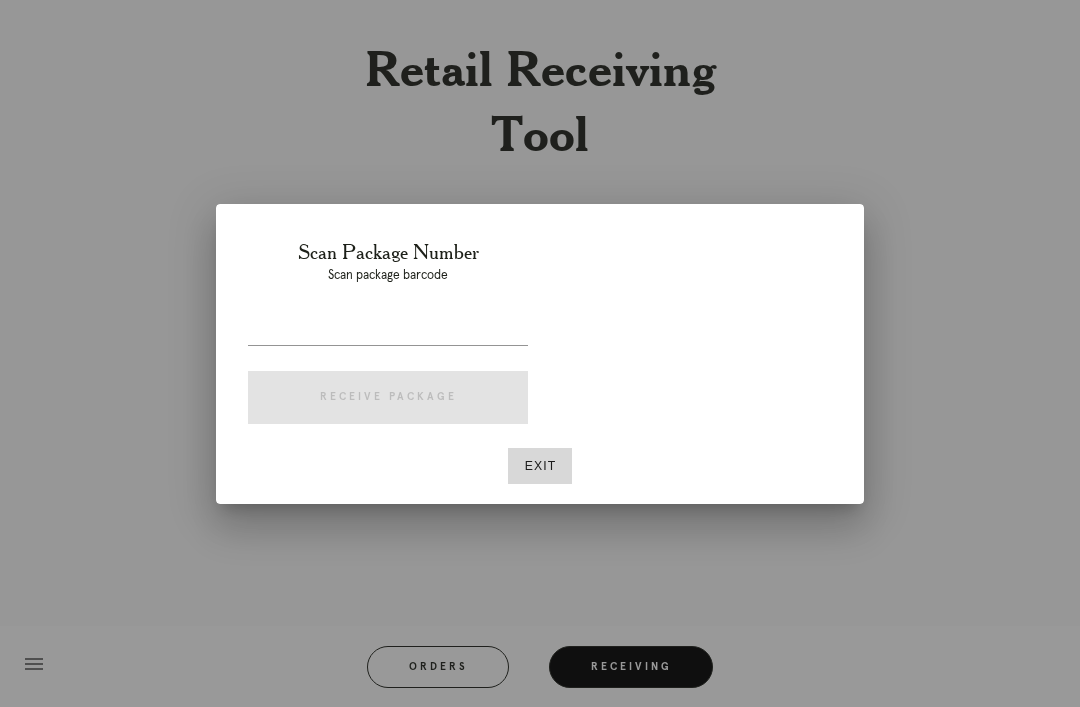 scroll, scrollTop: 0, scrollLeft: 0, axis: both 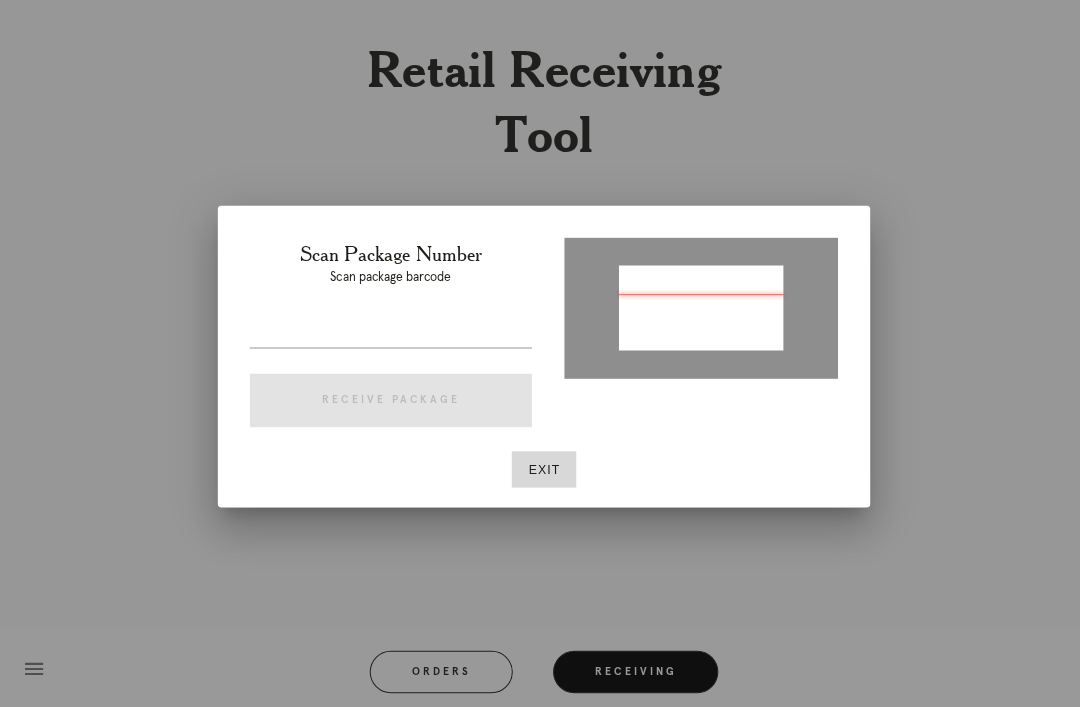 type on "P657595418386644" 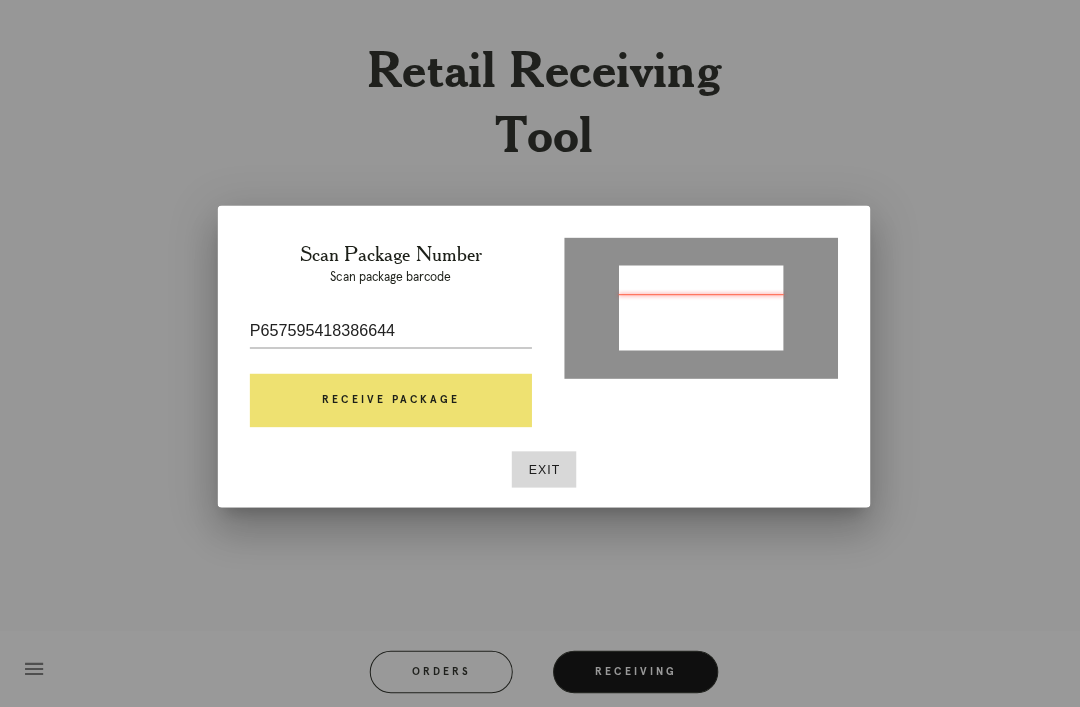 click on "Receive Package" at bounding box center [388, 398] 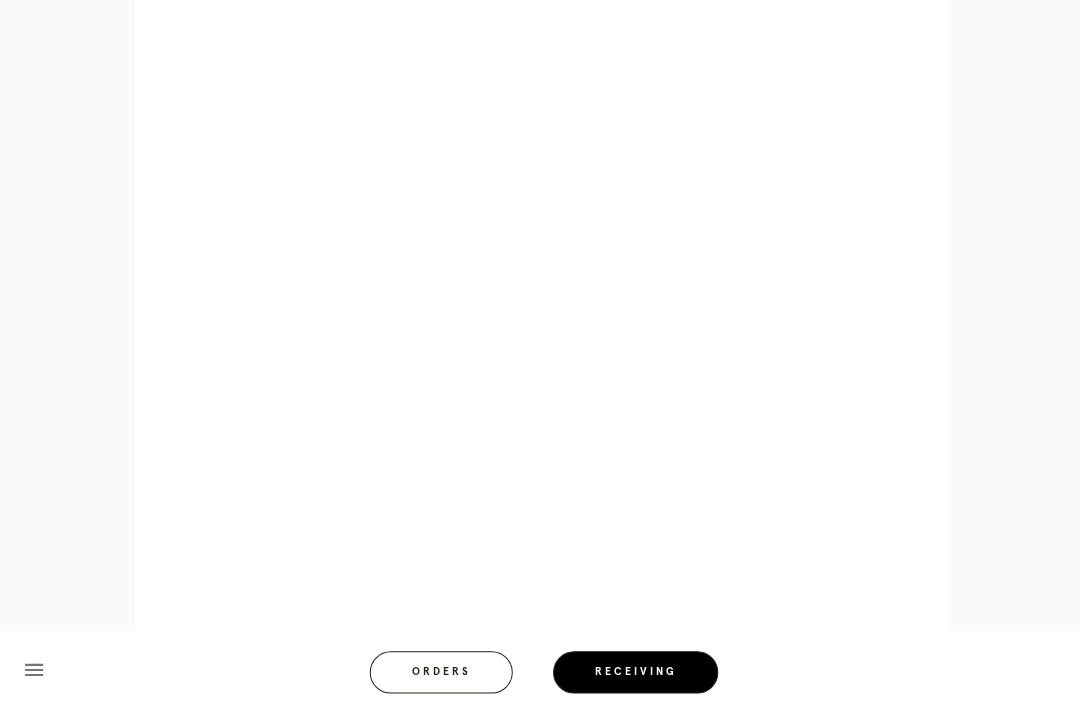 scroll, scrollTop: 1038, scrollLeft: 0, axis: vertical 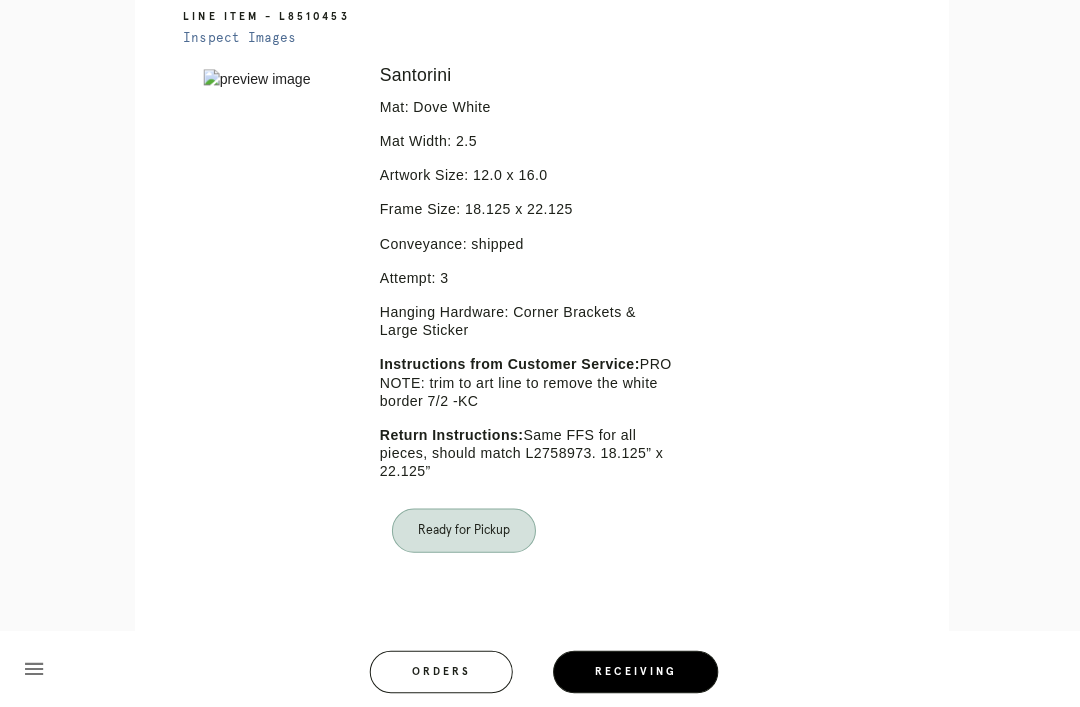 click on "Receiving" at bounding box center (631, 667) 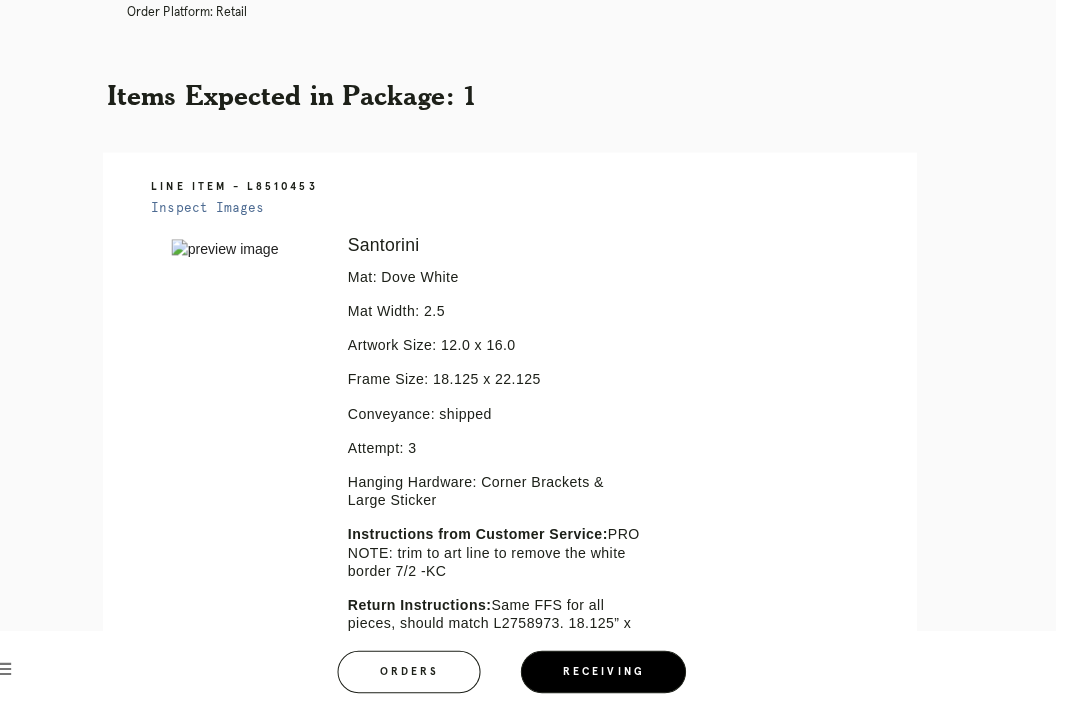 scroll, scrollTop: 0, scrollLeft: 0, axis: both 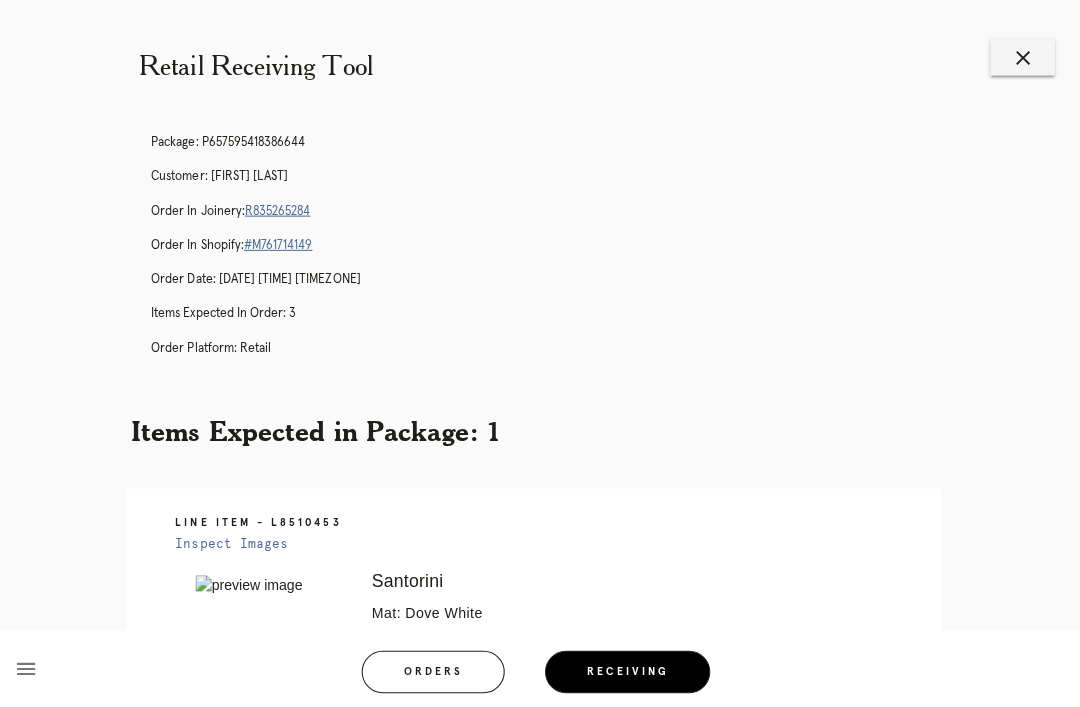 click on "close" at bounding box center (1023, 57) 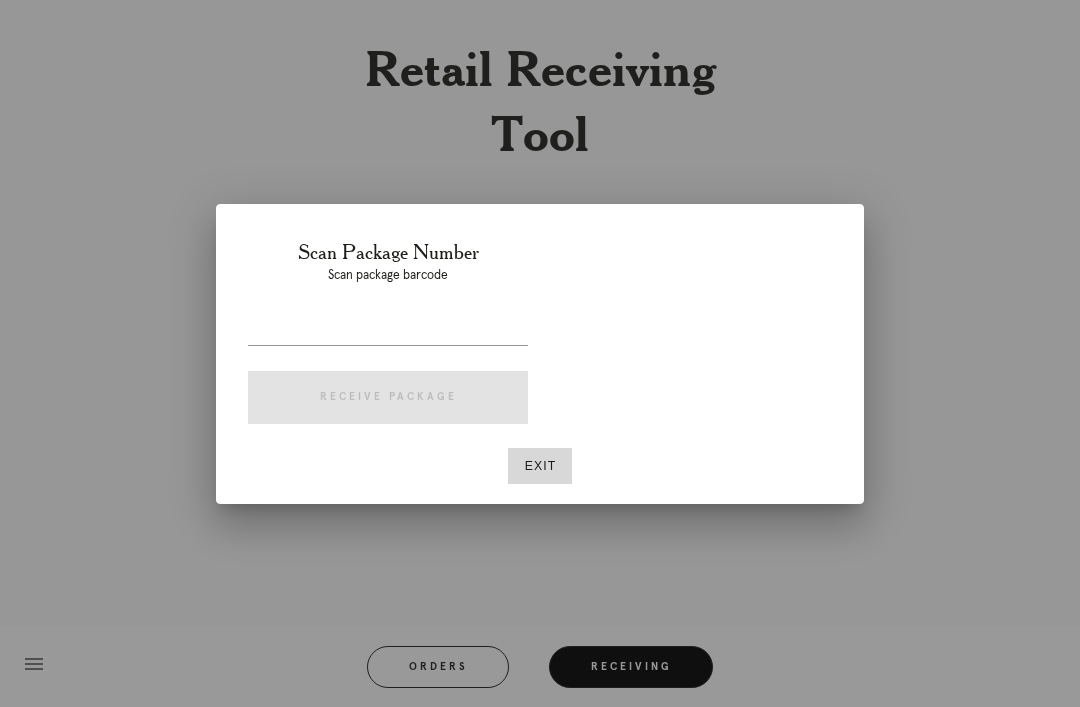 scroll, scrollTop: 0, scrollLeft: 8, axis: horizontal 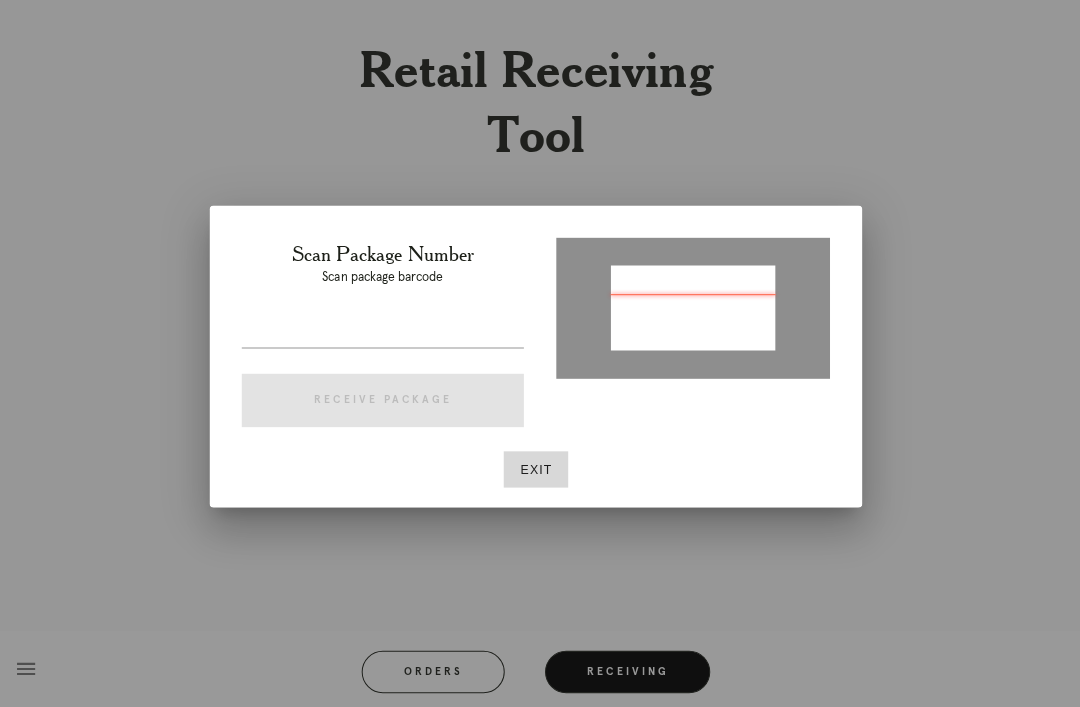 type on "P421125590974966" 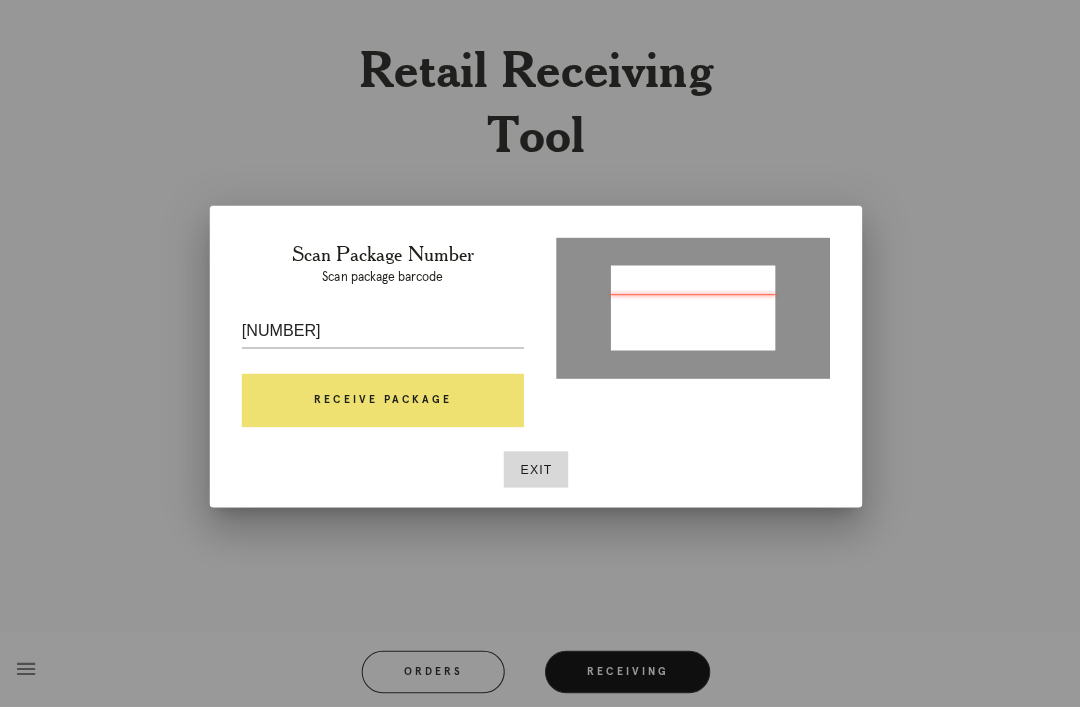 click on "Receive Package" at bounding box center (388, 398) 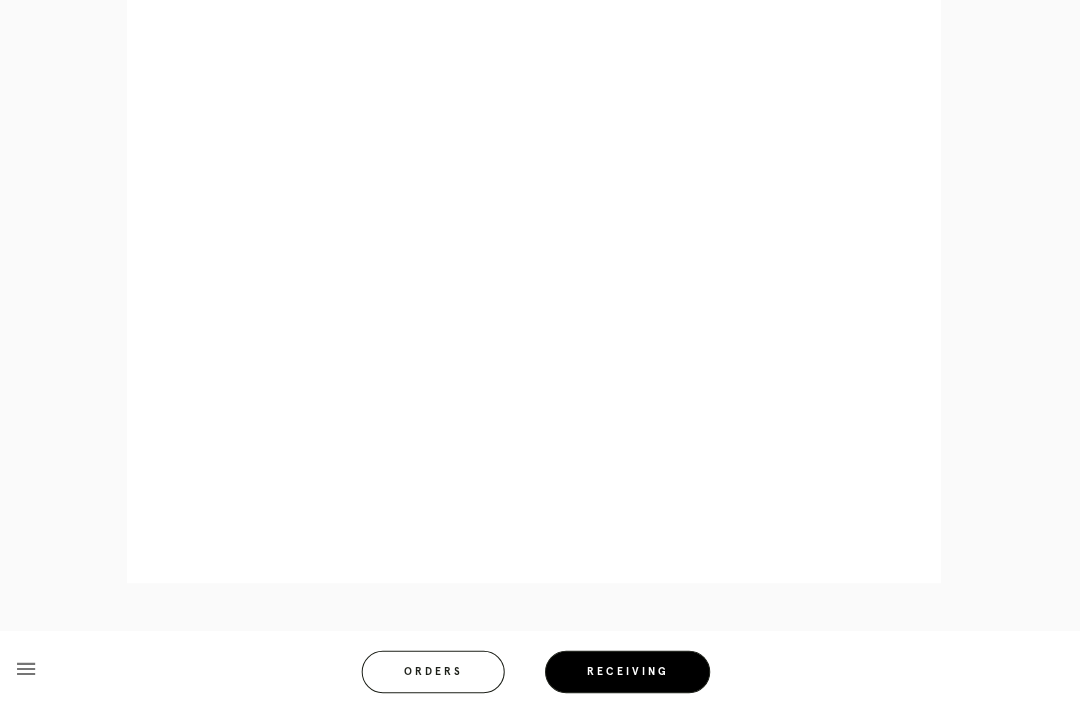 scroll, scrollTop: 864, scrollLeft: 0, axis: vertical 